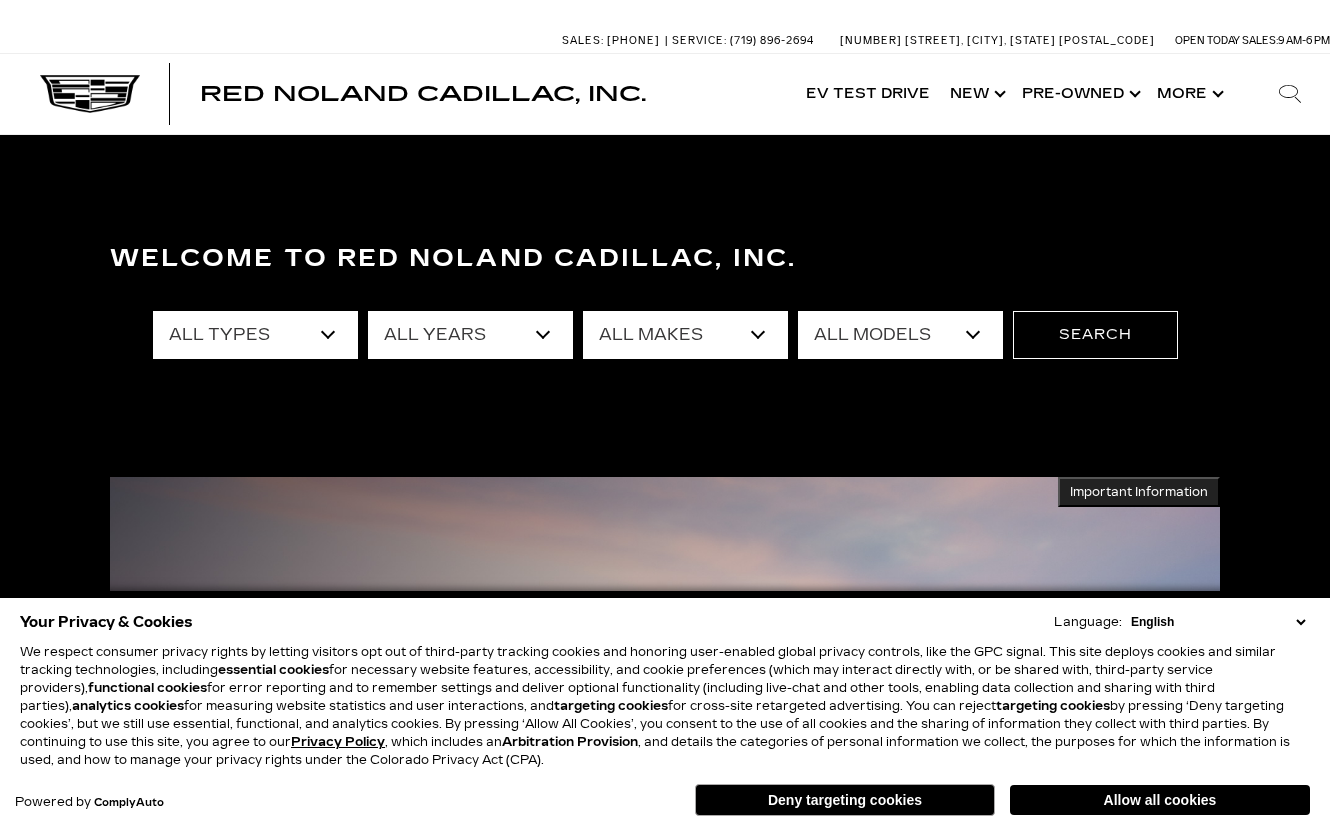 scroll, scrollTop: 0, scrollLeft: 0, axis: both 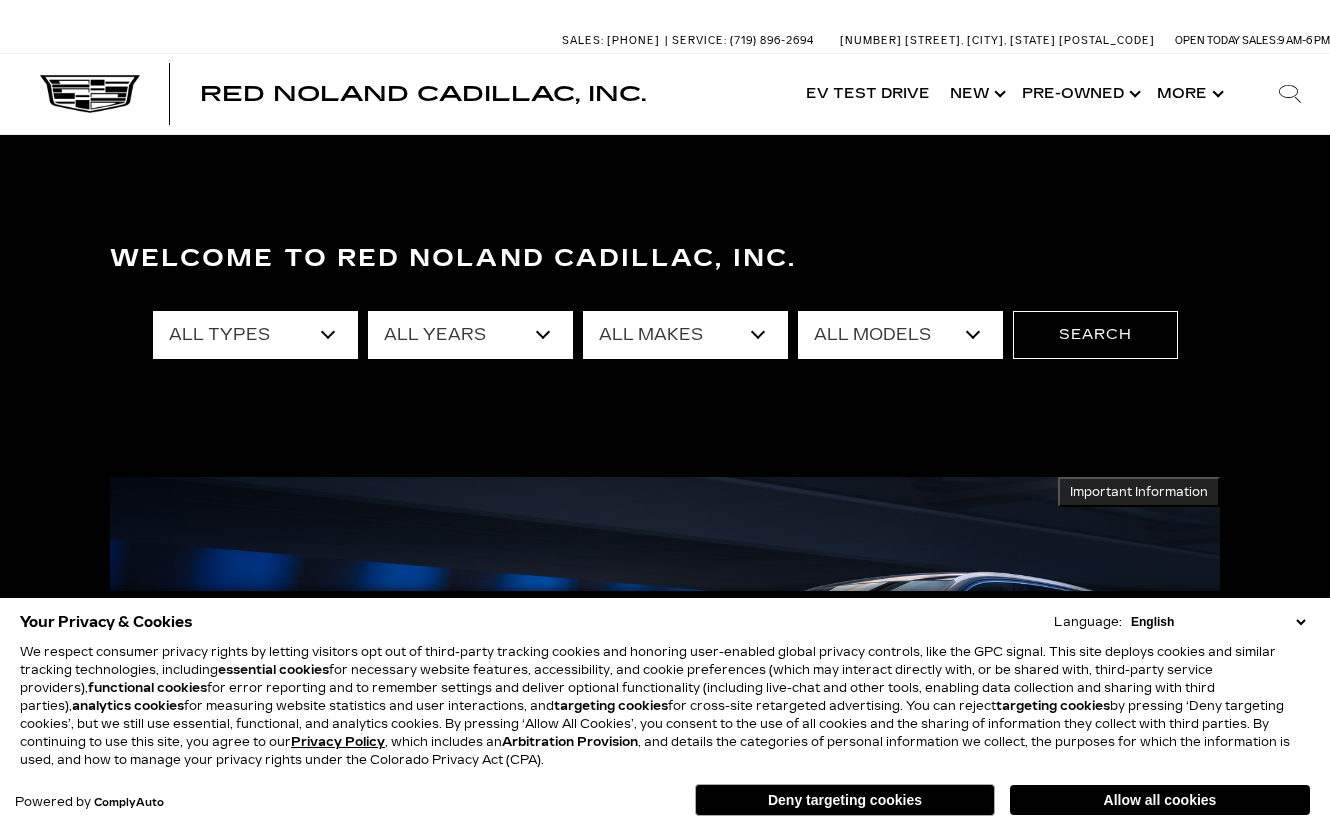 select on "New" 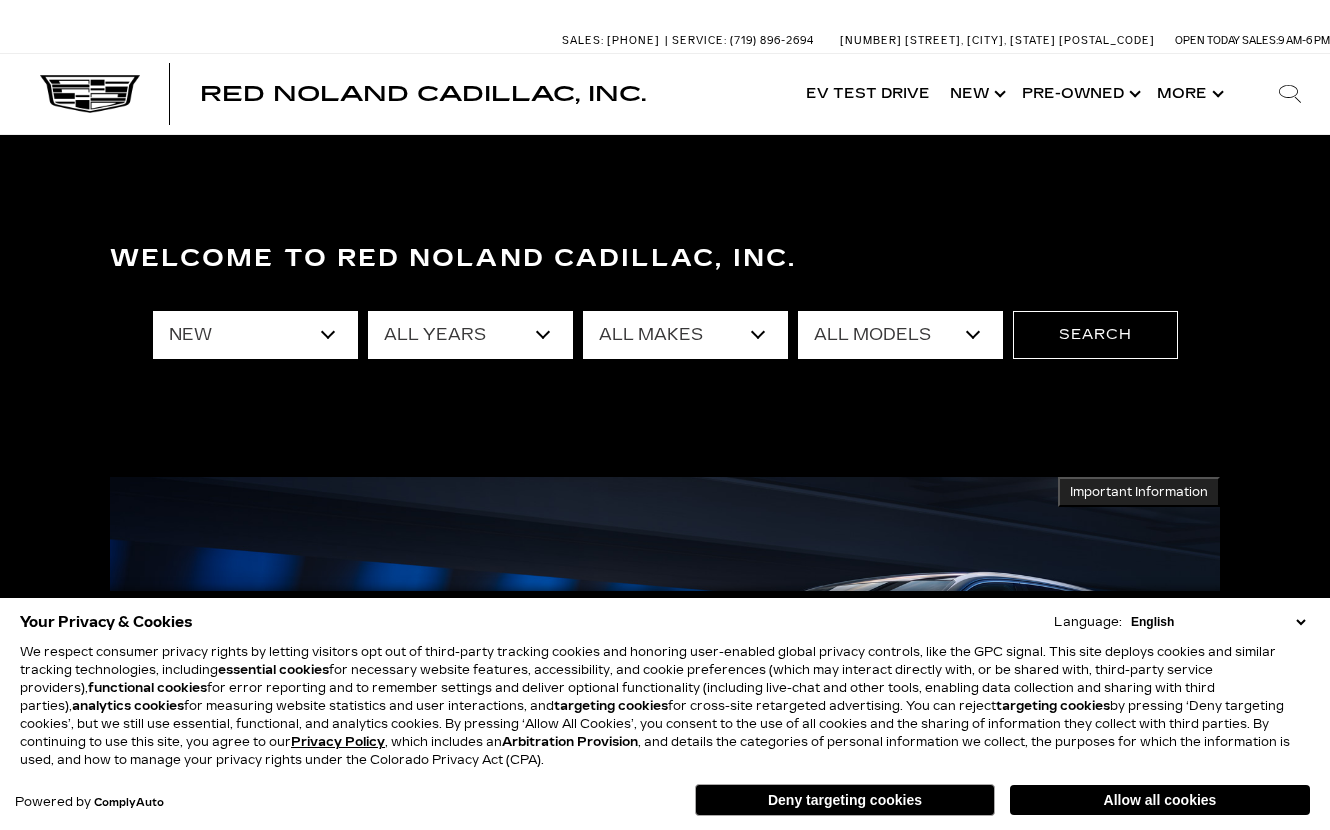 click on "All Types New Used Certified Used Demo" at bounding box center (255, 335) 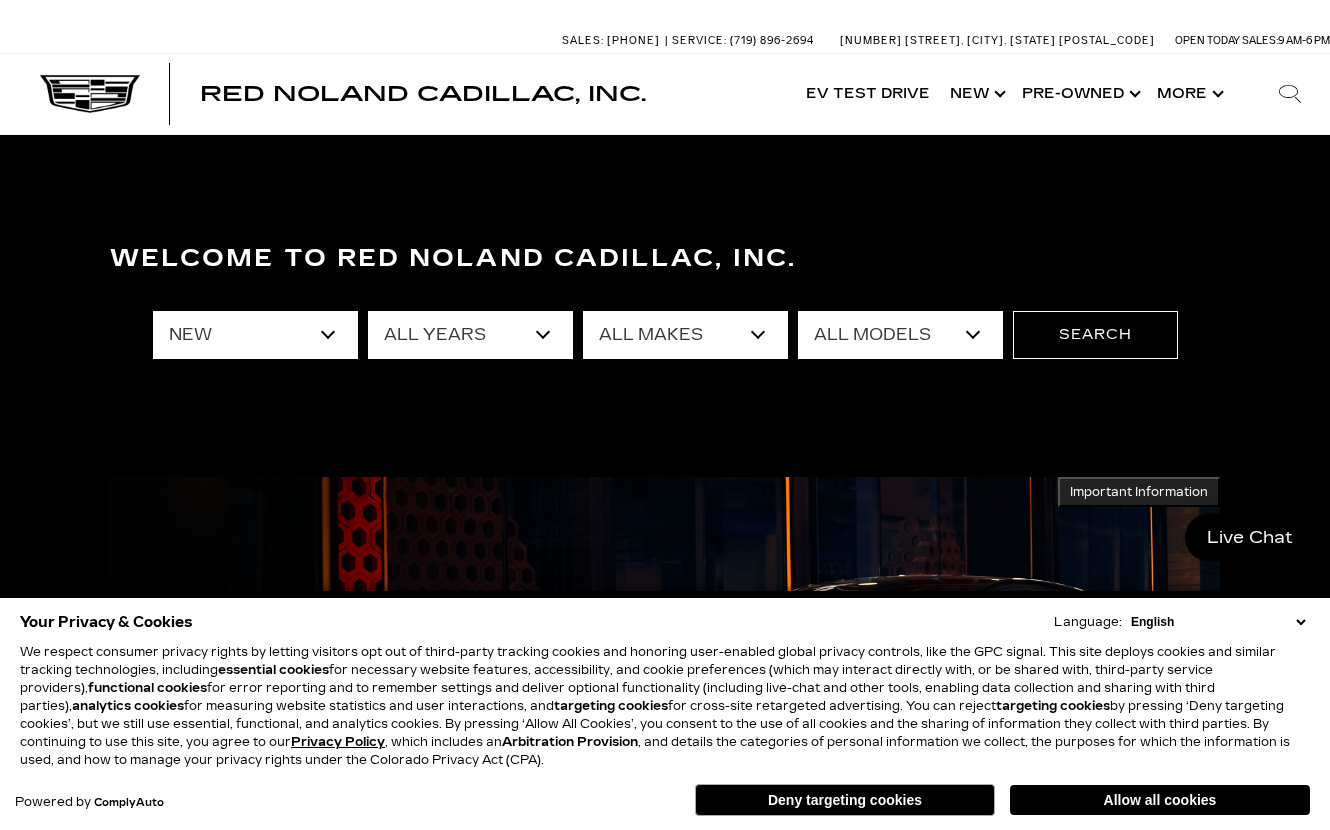 click on "All Makes Cadillac" at bounding box center [685, 335] 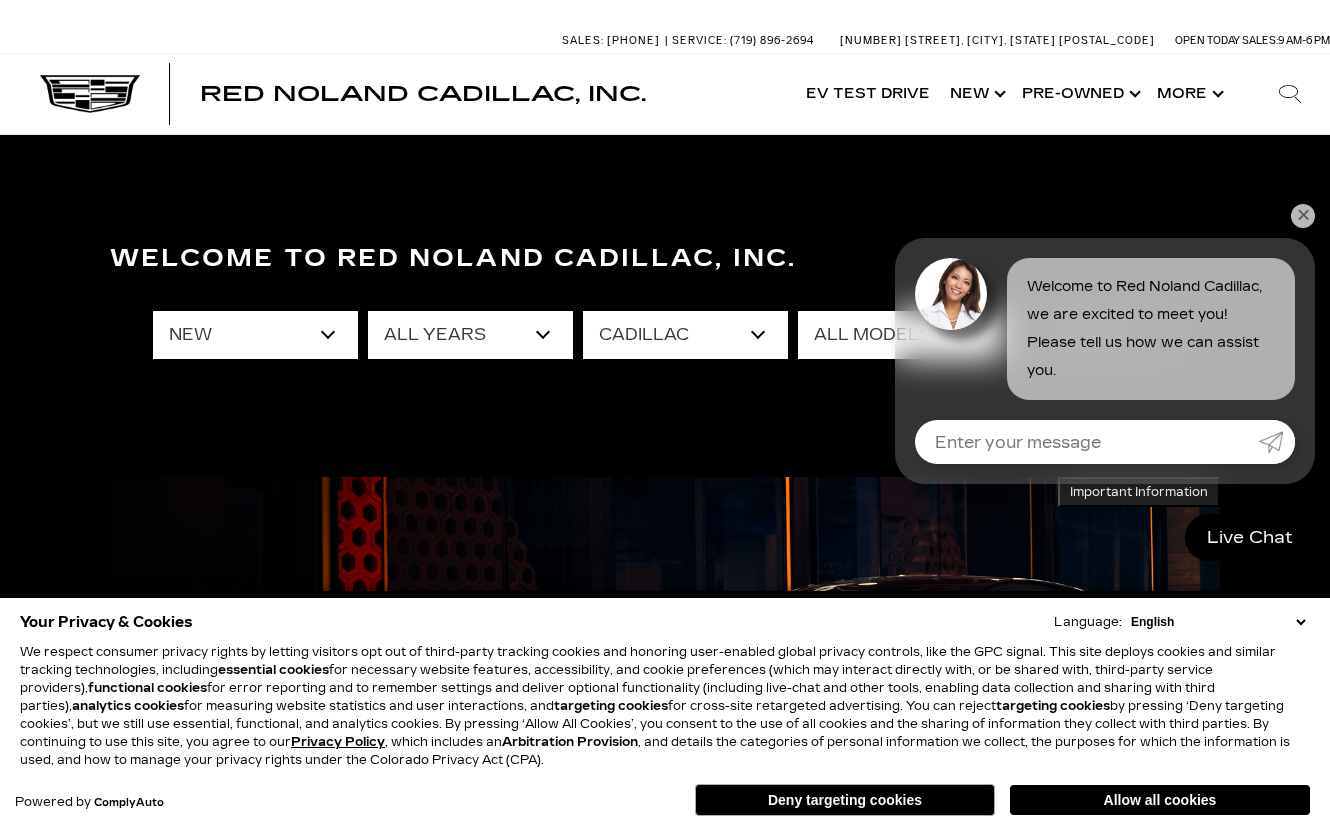 click on "All Makes Cadillac" at bounding box center [685, 335] 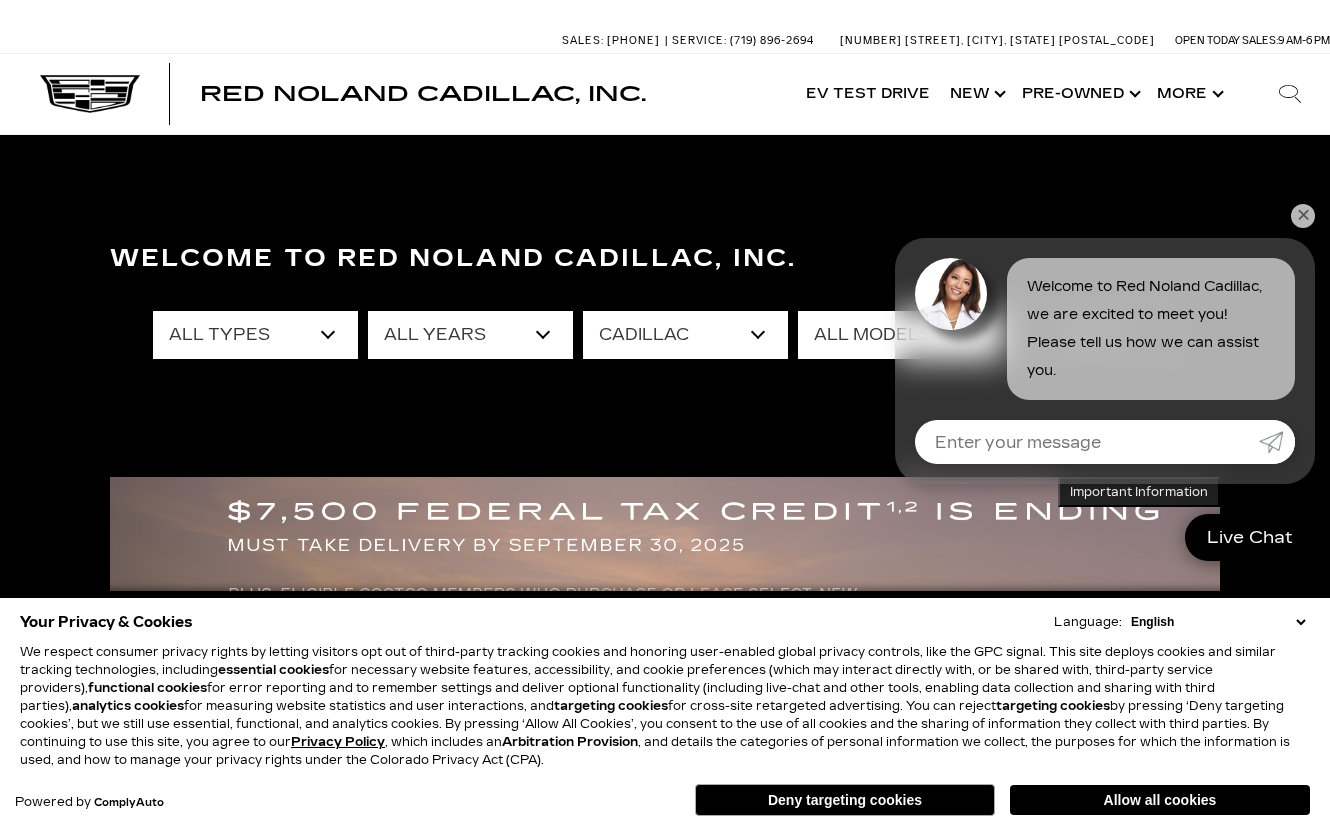drag, startPoint x: 1297, startPoint y: 199, endPoint x: 1291, endPoint y: 244, distance: 45.39824 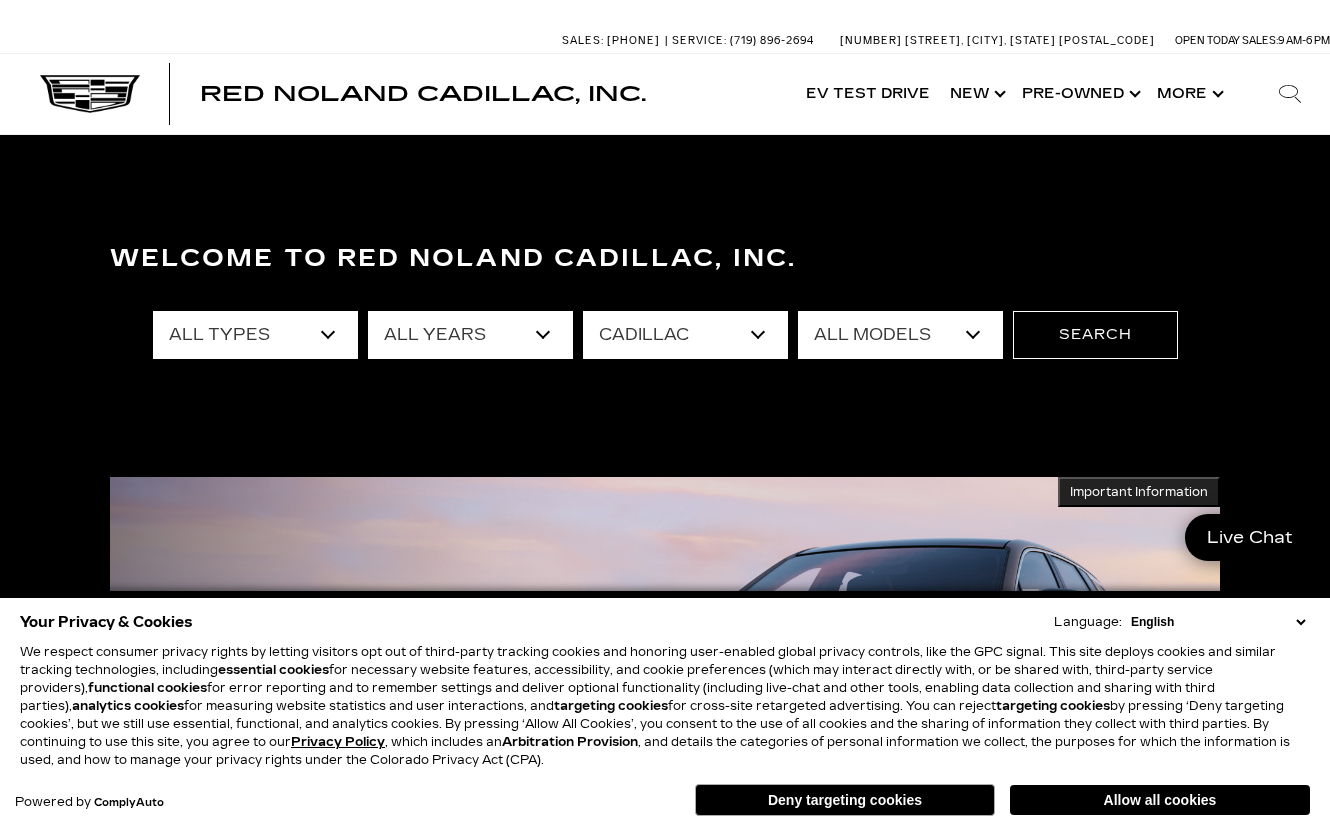 click on "All Models CT4 CT5 Escalade ESV ESCALADE IQ ESCALADE IQL LYRIQ OPTIQ VISTIQ XT4 XT5 XT6" at bounding box center [900, 335] 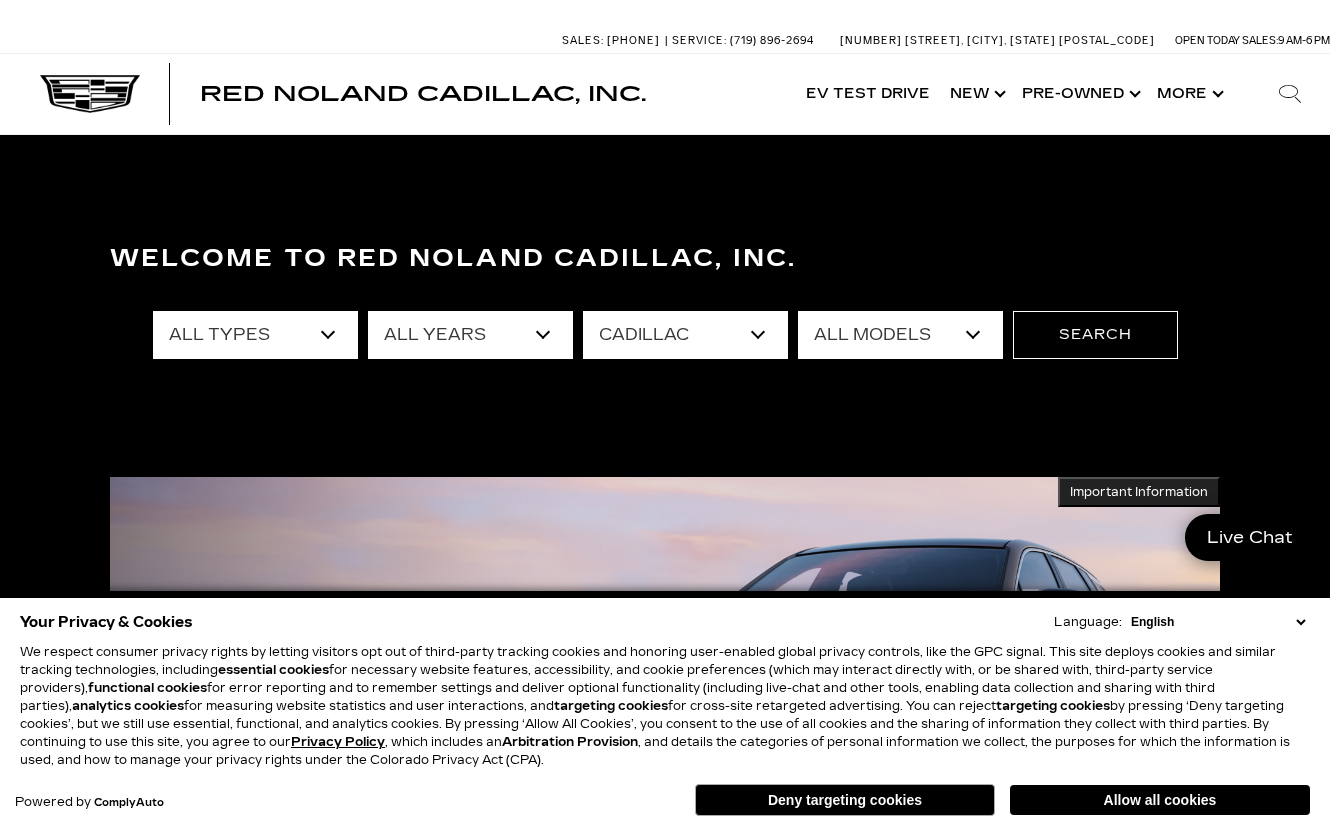 click on "All Models CT4 CT5 Escalade ESV ESCALADE IQ ESCALADE IQL LYRIQ OPTIQ VISTIQ XT4 XT5 XT6" at bounding box center [900, 335] 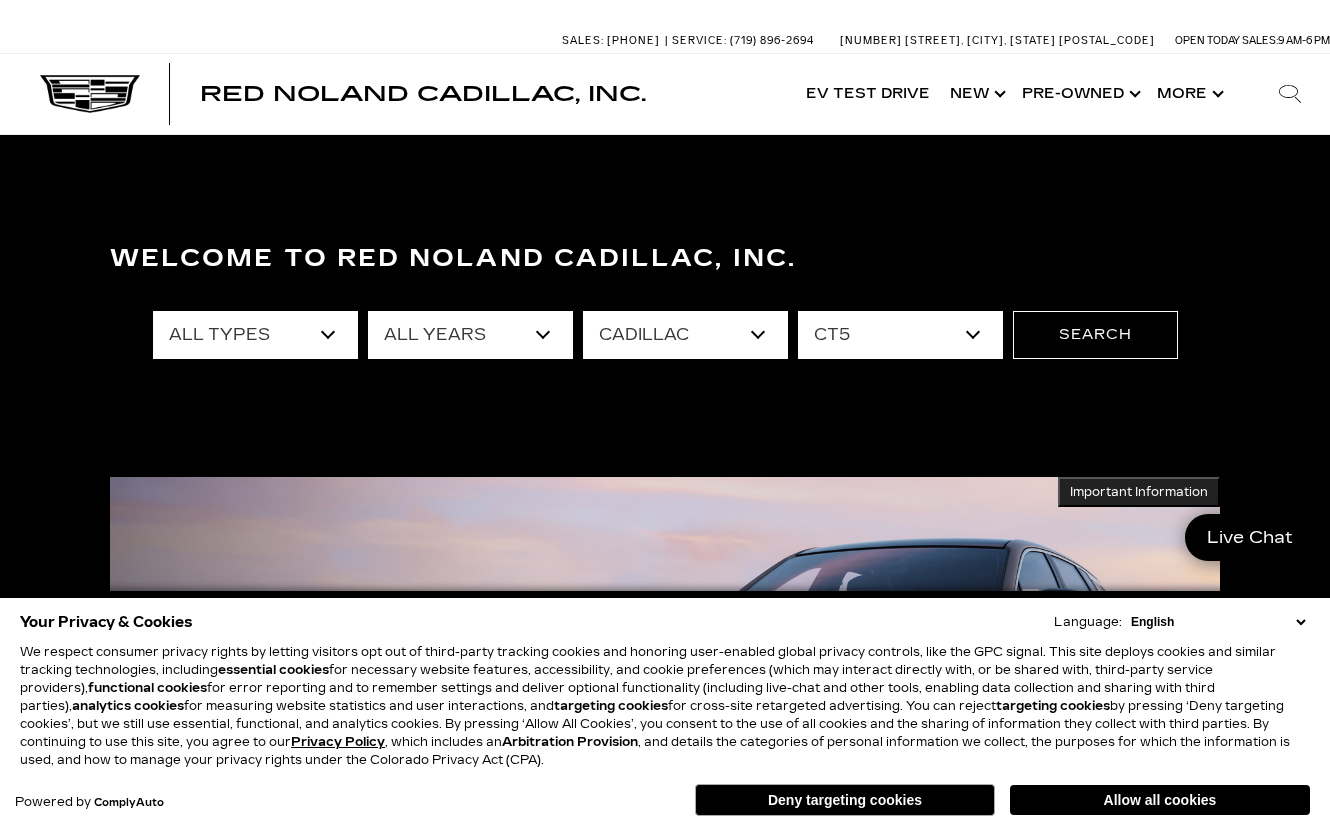 click on "All Models CT4 CT5 Escalade ESV ESCALADE IQ ESCALADE IQL LYRIQ OPTIQ VISTIQ XT4 XT5 XT6" at bounding box center [900, 335] 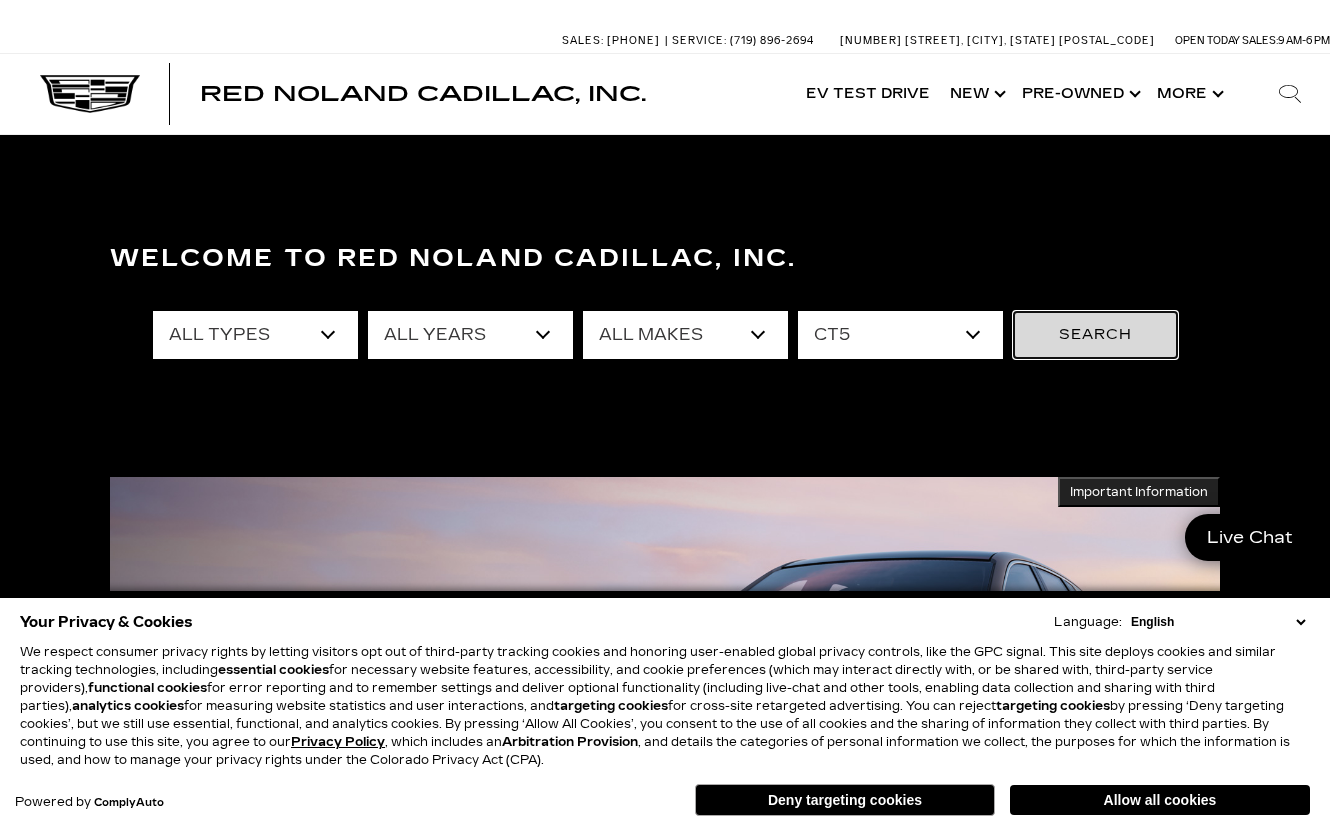 click on "Search" at bounding box center (1095, 335) 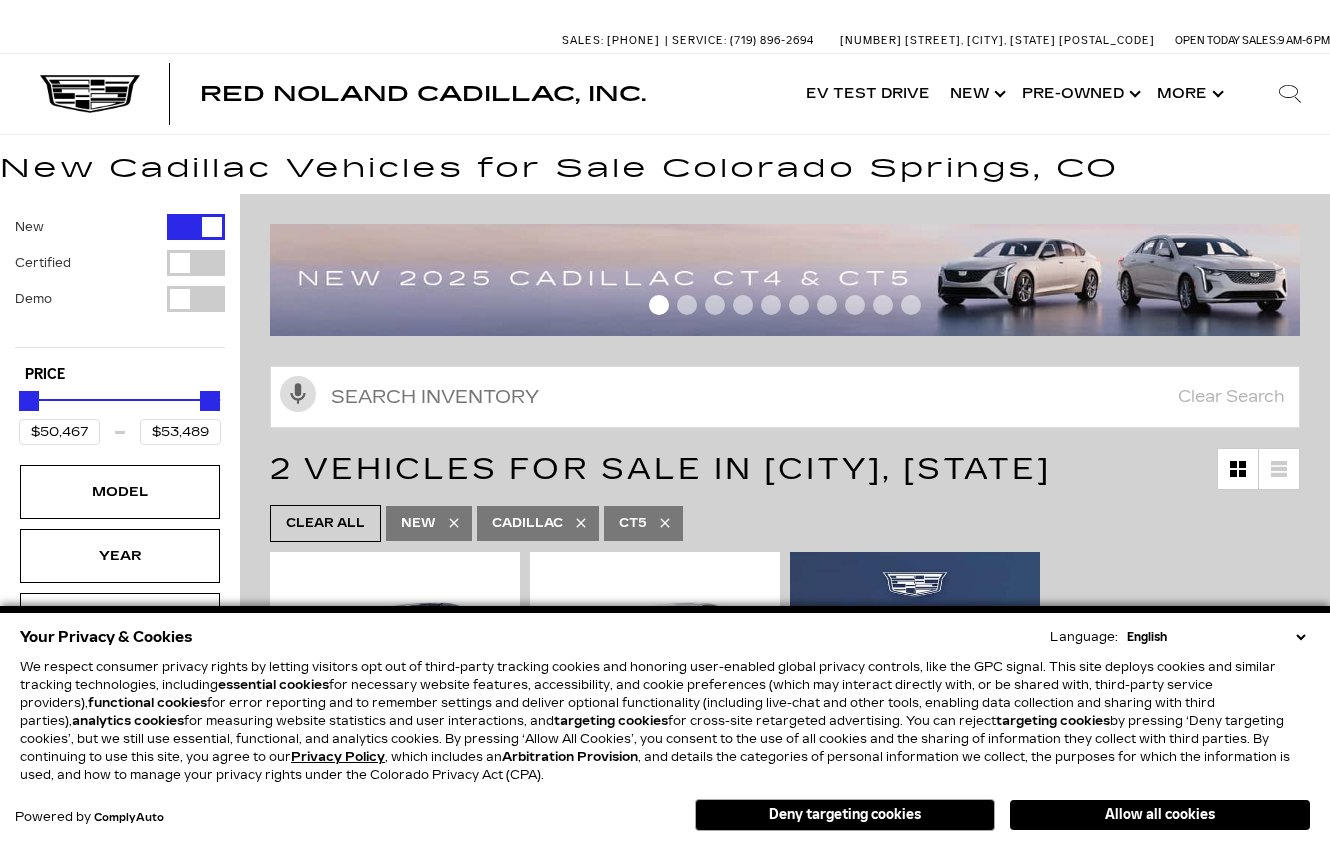 scroll, scrollTop: 0, scrollLeft: 0, axis: both 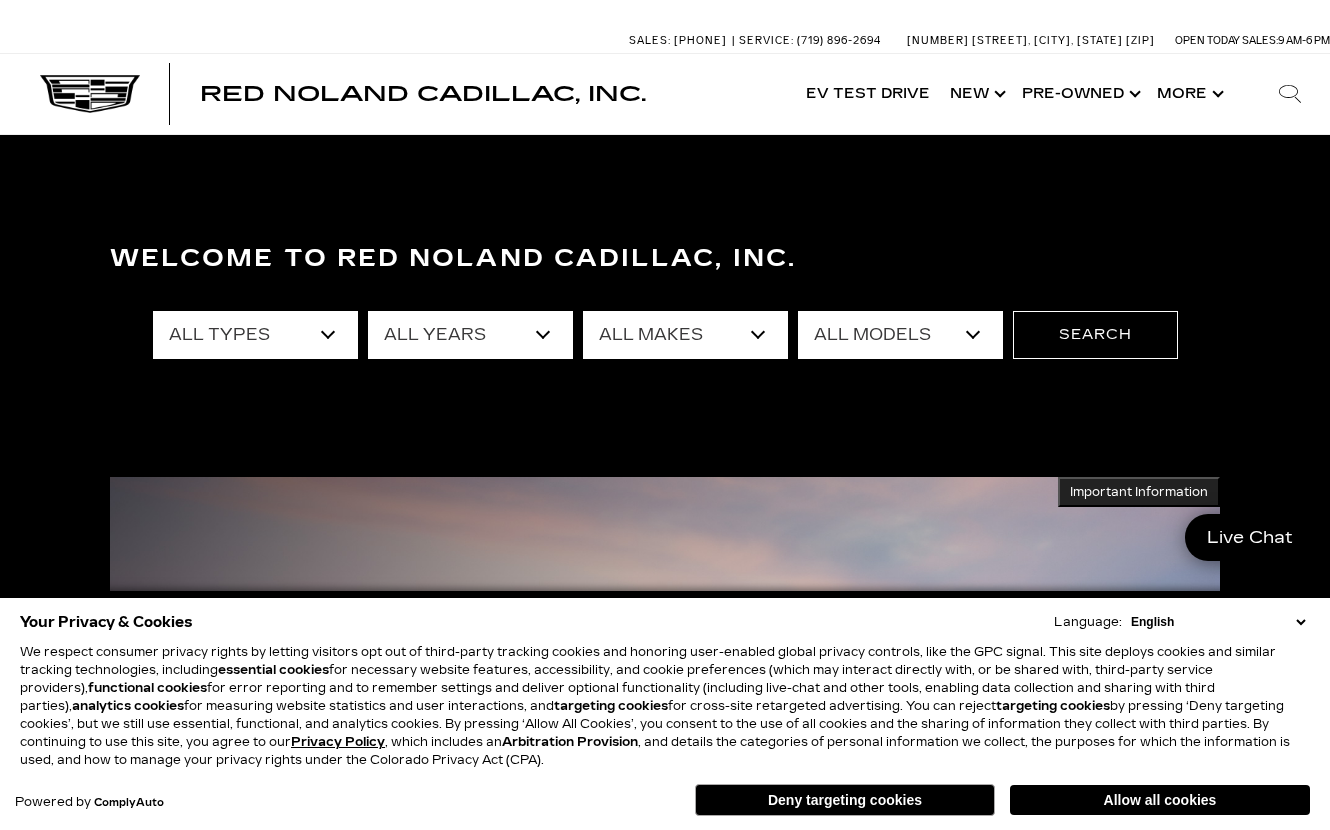 select on "New" 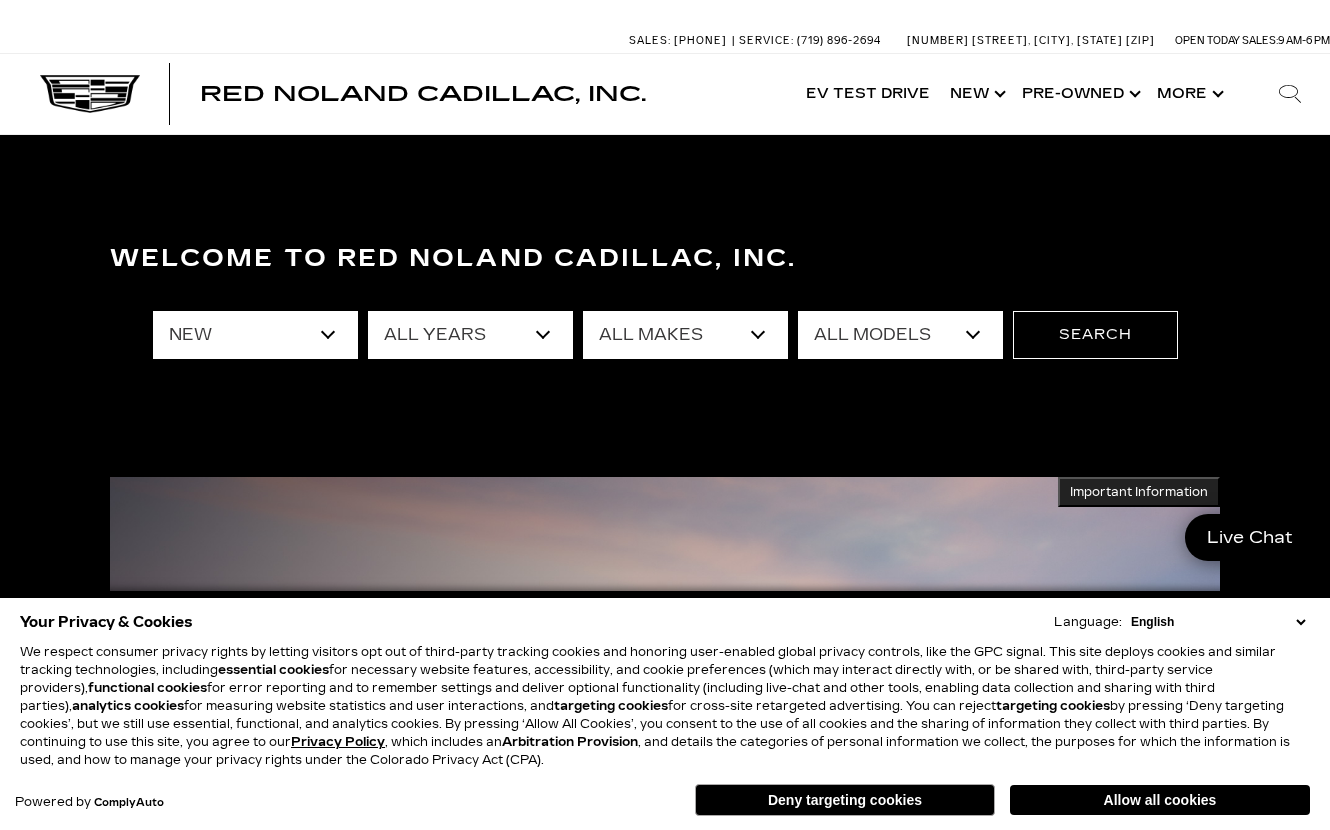 click on "All Types New Used Certified Used Demo" at bounding box center [255, 335] 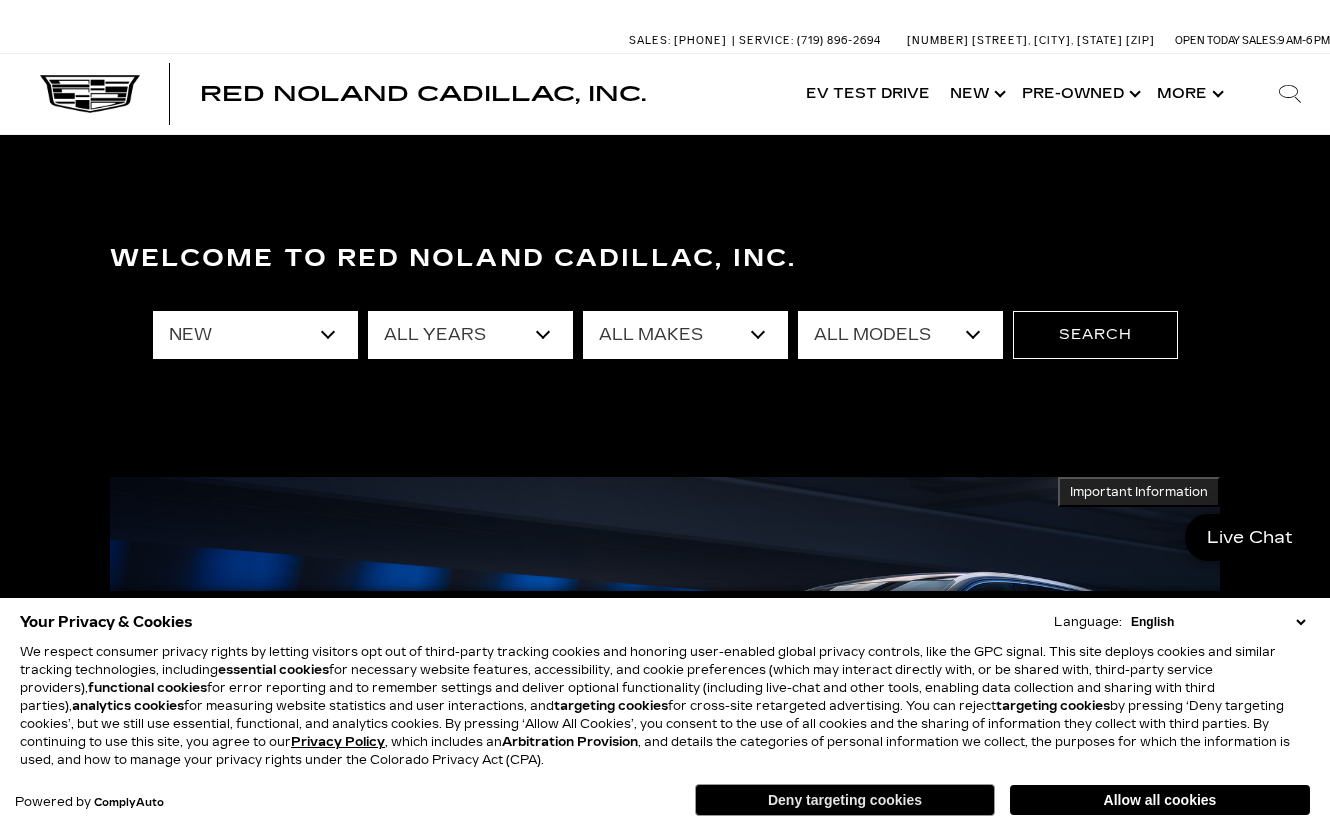 click on "Deny targeting cookies" at bounding box center (845, 800) 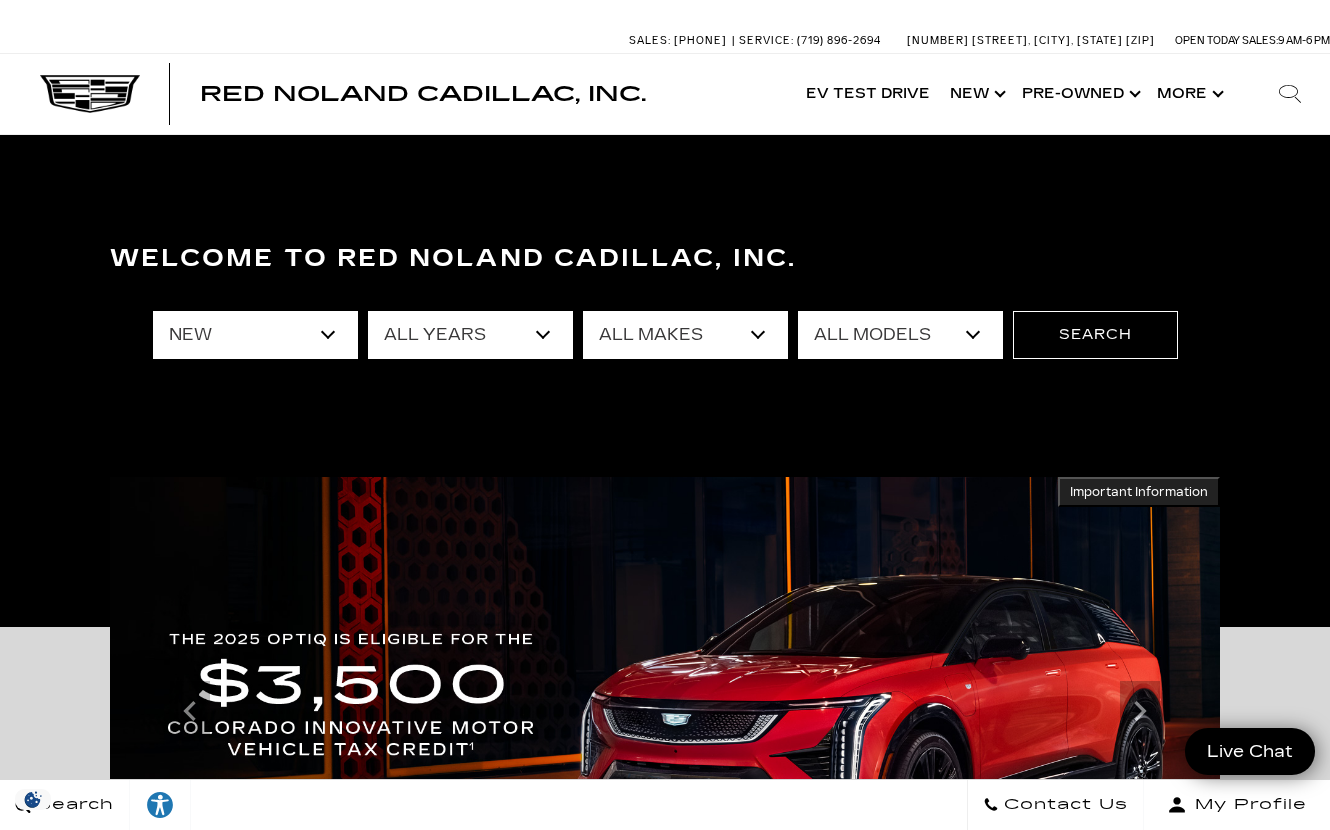 click on "All Makes Cadillac" at bounding box center [685, 335] 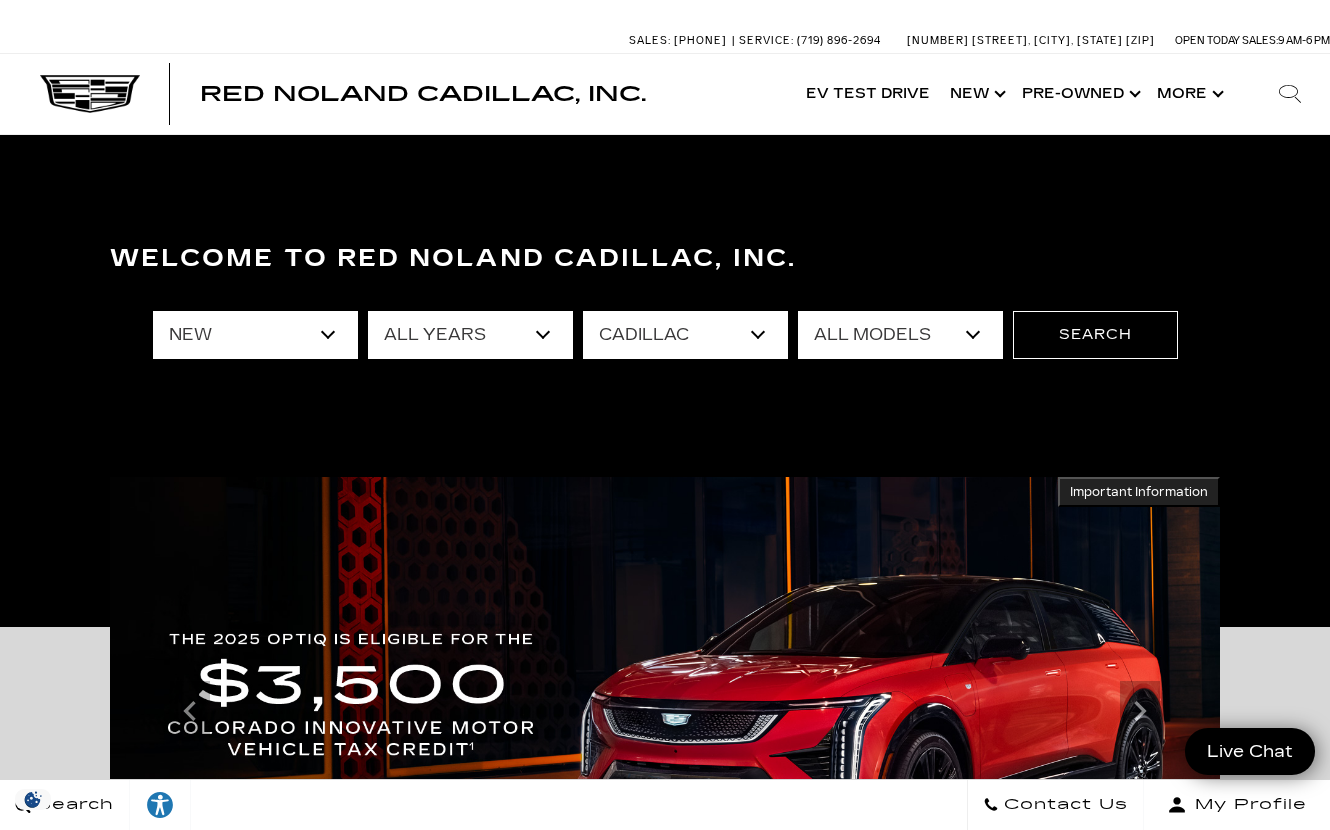 click on "All Makes Cadillac" at bounding box center [685, 335] 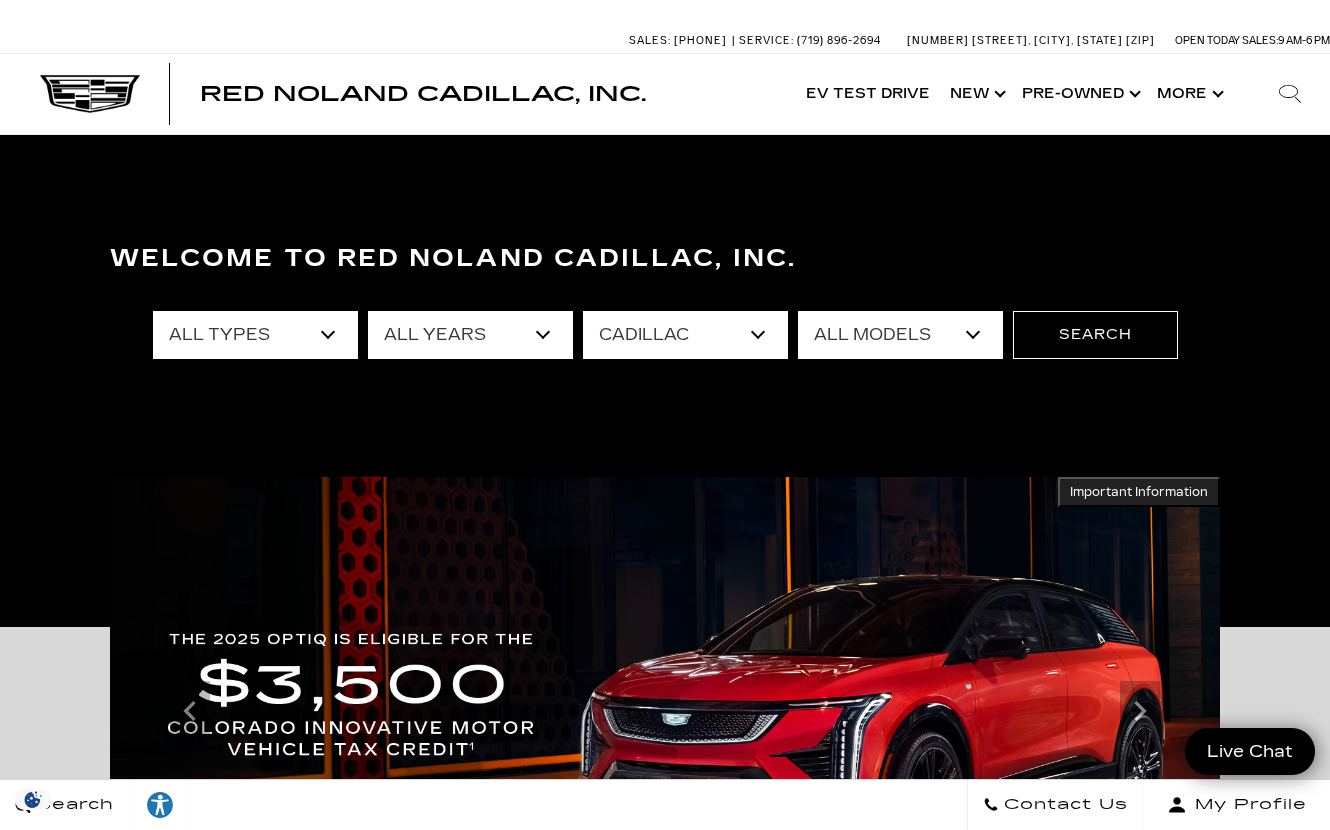 click on "All Models CT4 CT5 Escalade ESV ESCALADE IQ ESCALADE IQL LYRIQ OPTIQ VISTIQ XT4 XT5 XT6" at bounding box center [900, 335] 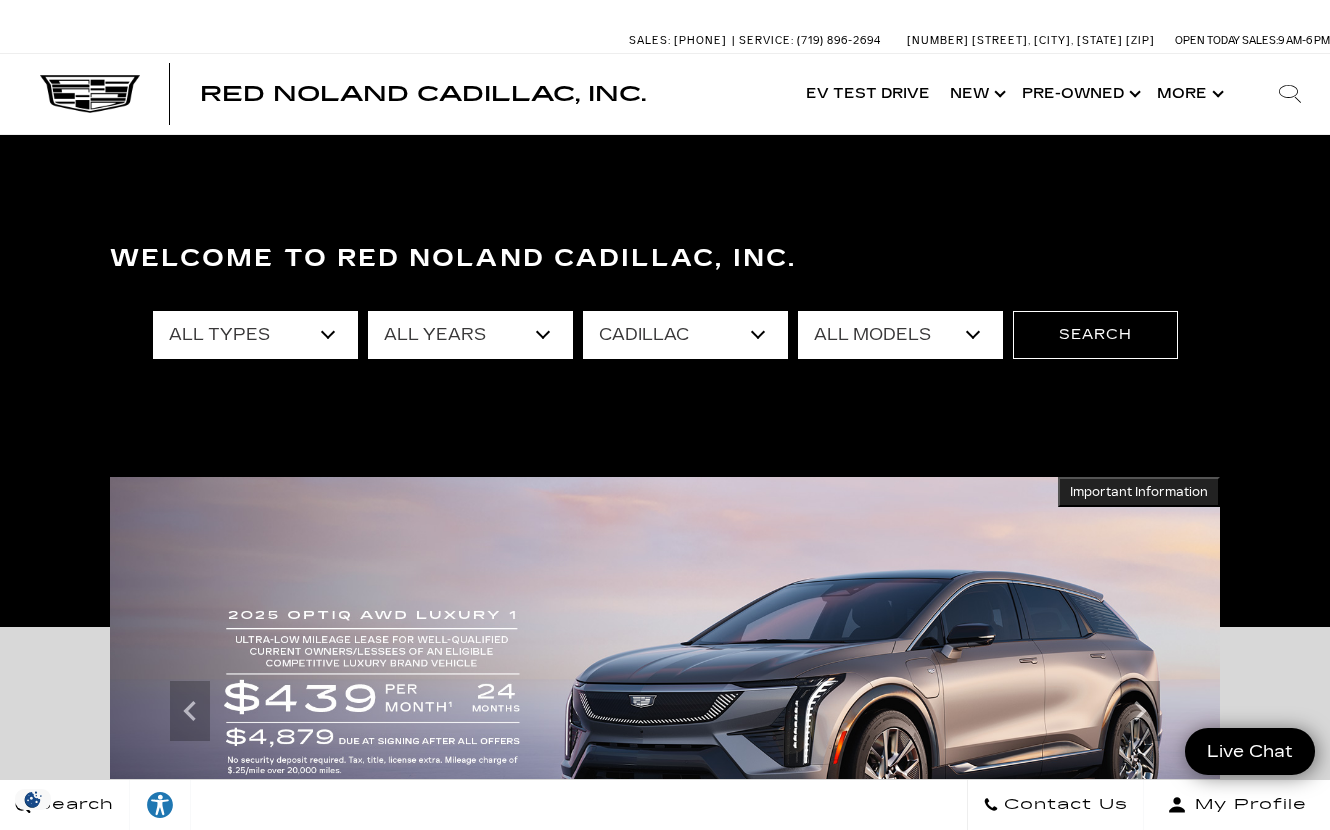 click on "All Models CT4 CT5 Escalade ESV ESCALADE IQ ESCALADE IQL LYRIQ OPTIQ VISTIQ XT4 XT5 XT6" at bounding box center (900, 335) 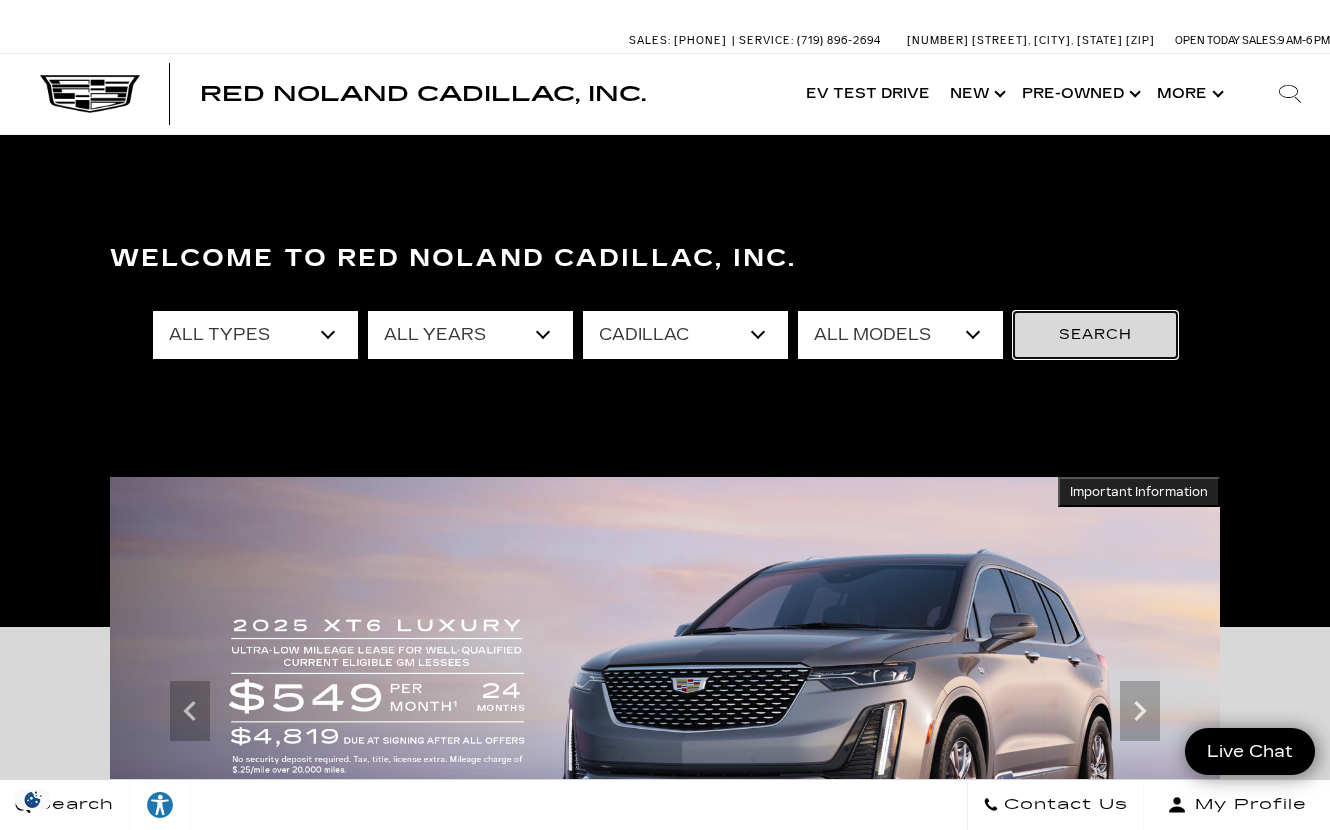 click on "Search" at bounding box center [1095, 335] 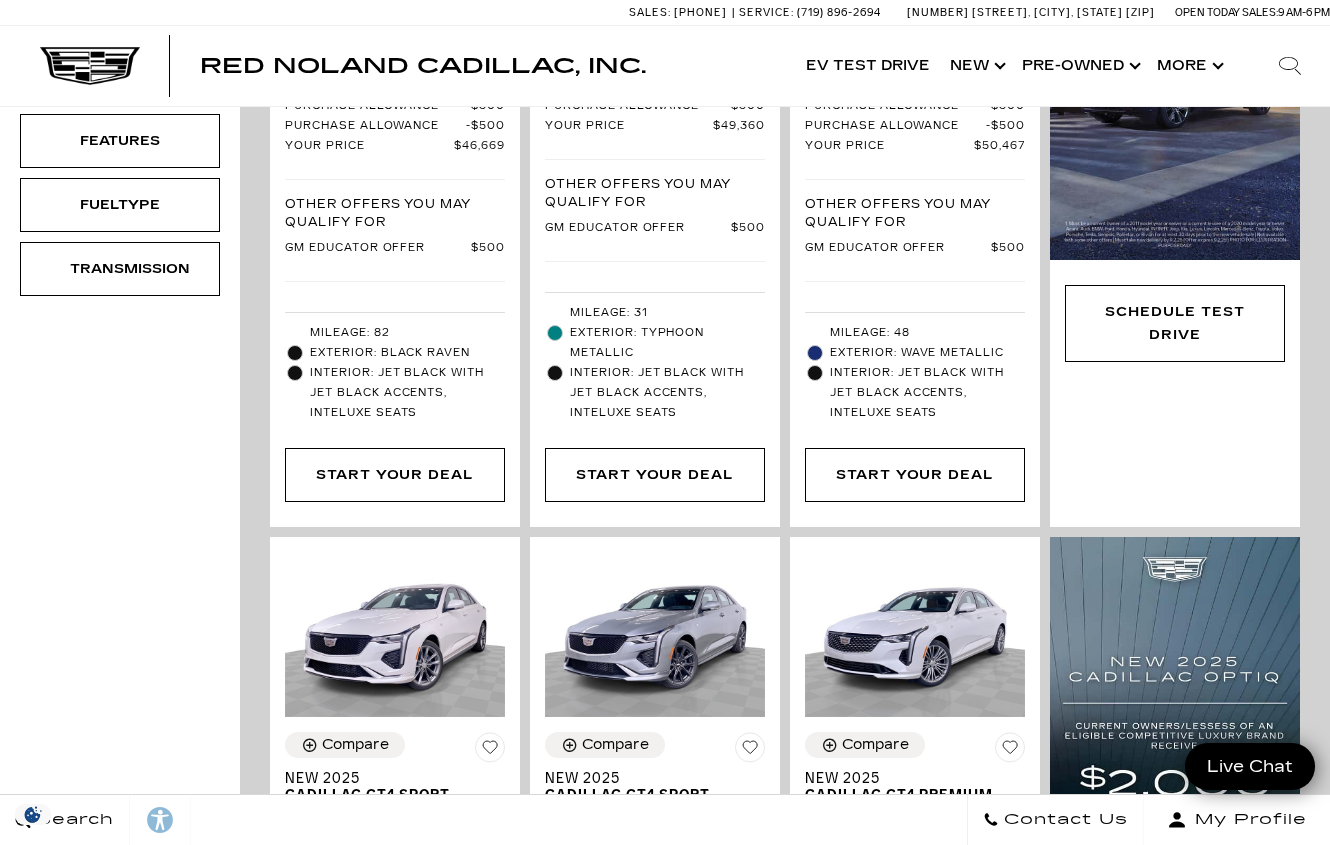 scroll, scrollTop: 999, scrollLeft: 0, axis: vertical 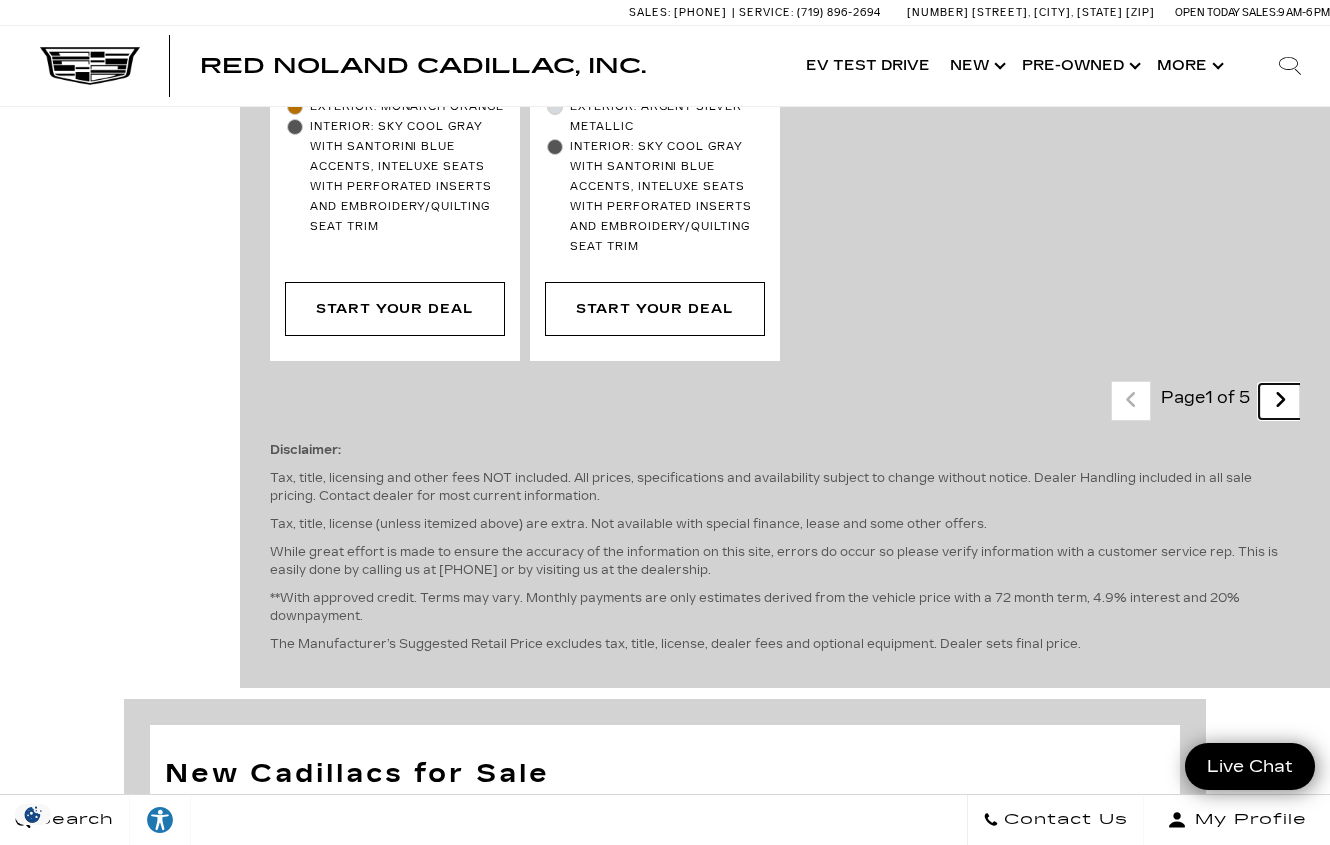 click at bounding box center [1280, 400] 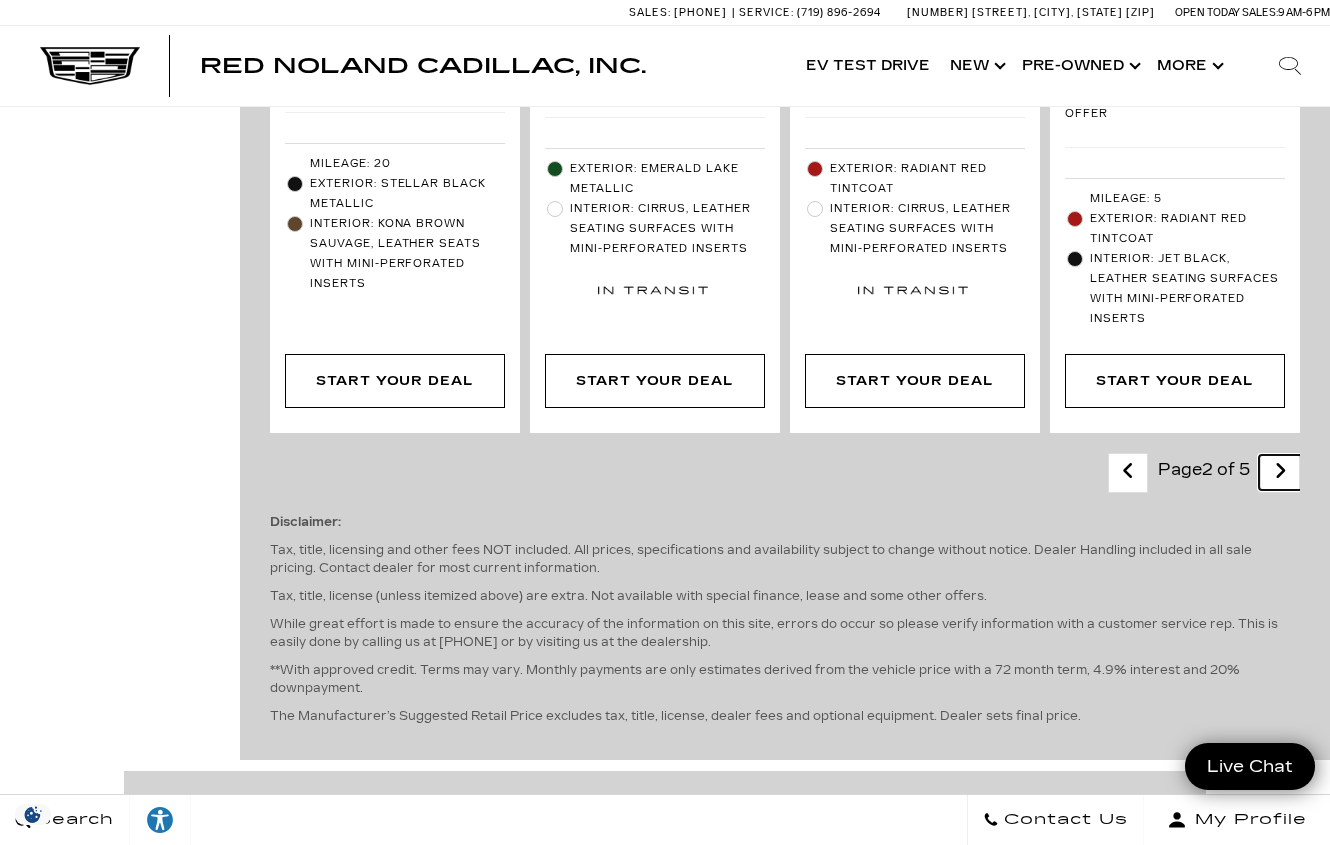 scroll, scrollTop: 5000, scrollLeft: 0, axis: vertical 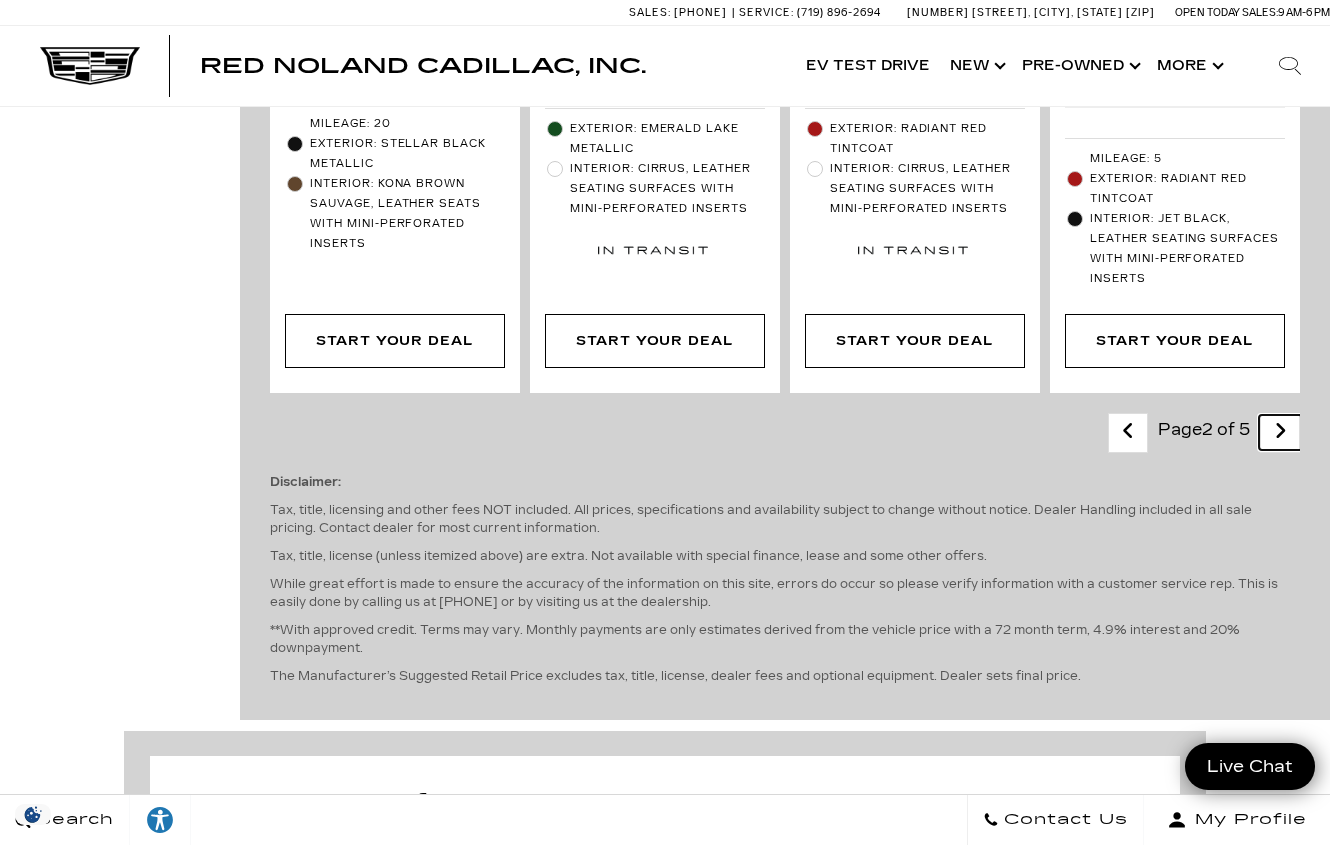 click on "Next  - Page" at bounding box center (1280, 432) 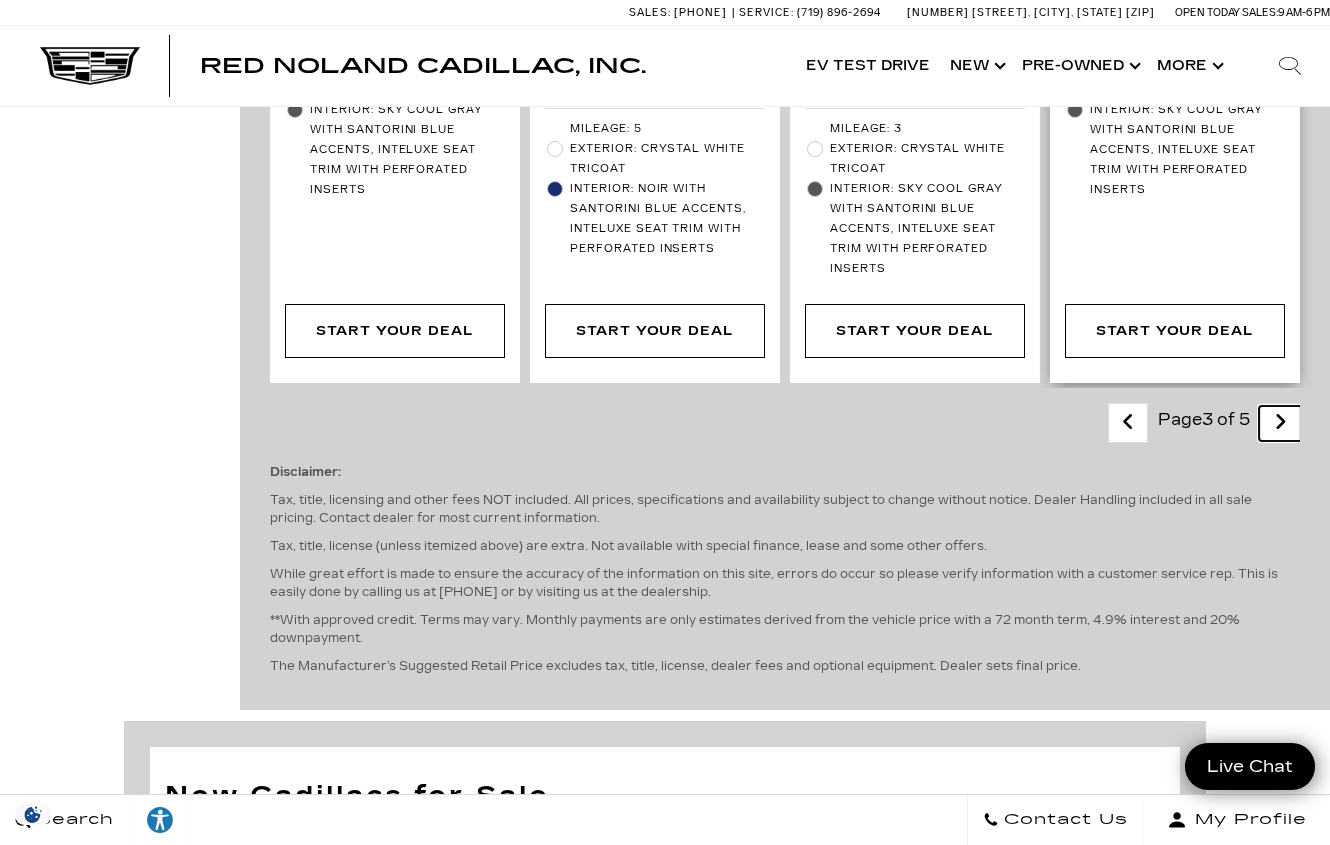 scroll, scrollTop: 5100, scrollLeft: 0, axis: vertical 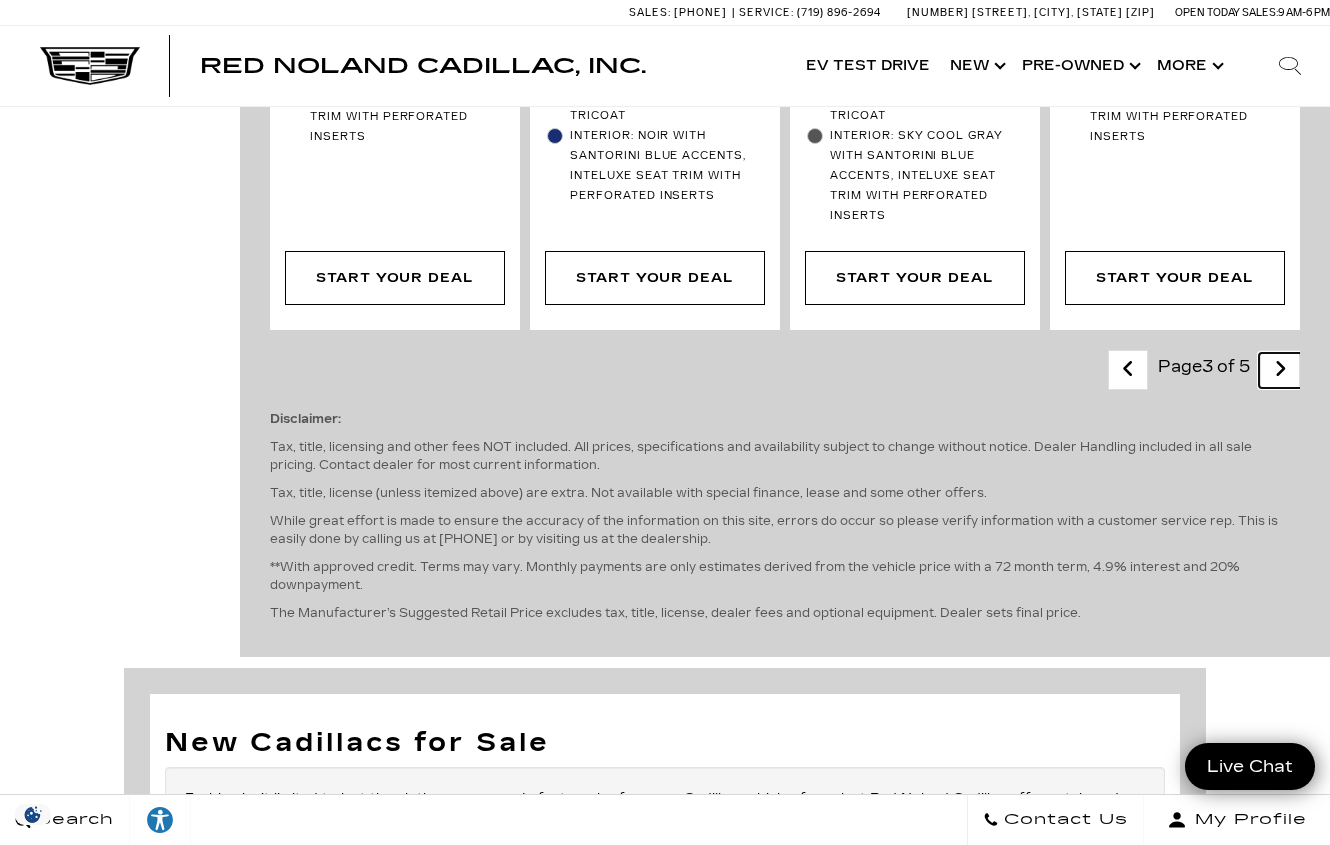 click on "Next  - Page" at bounding box center (1280, 370) 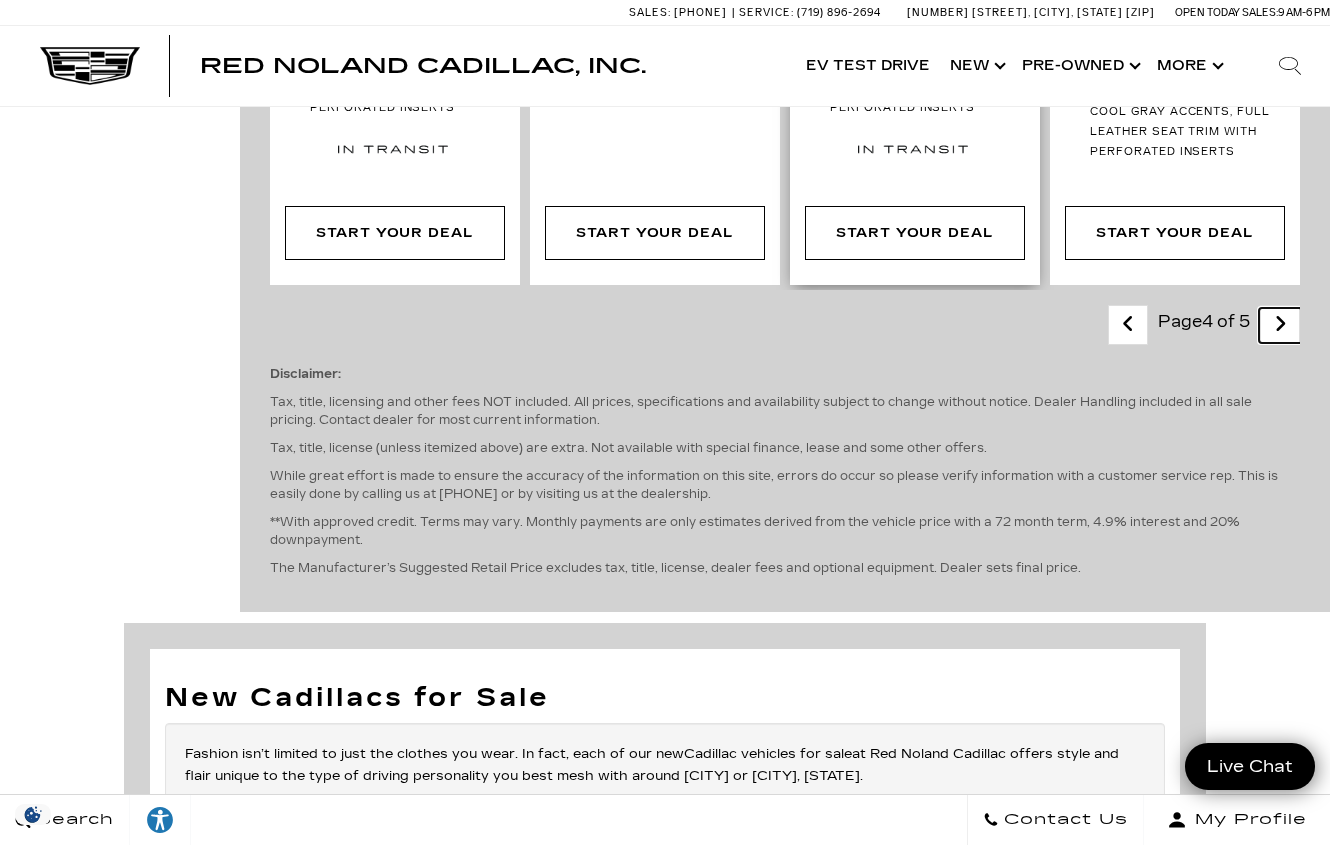 scroll, scrollTop: 5200, scrollLeft: 0, axis: vertical 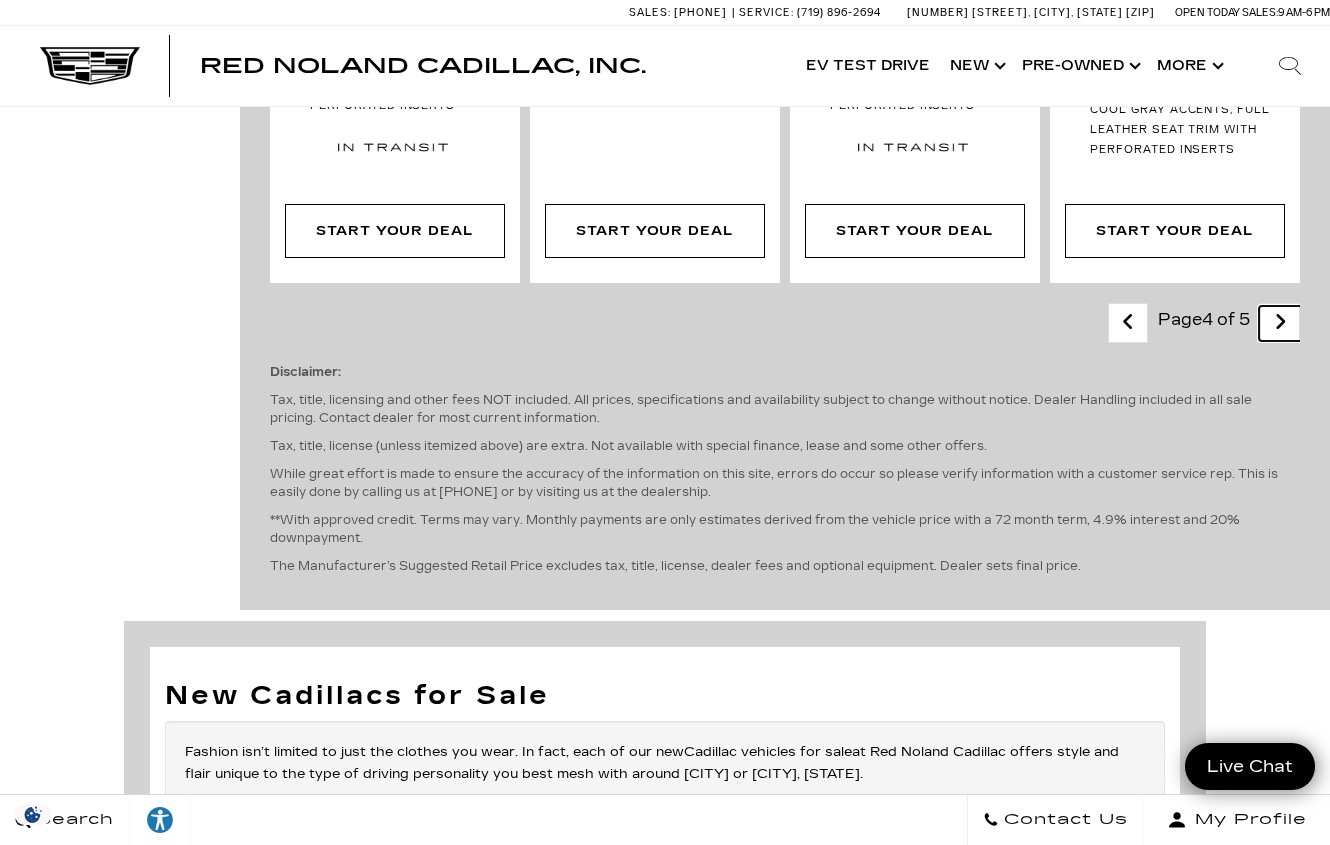 click at bounding box center (1280, 322) 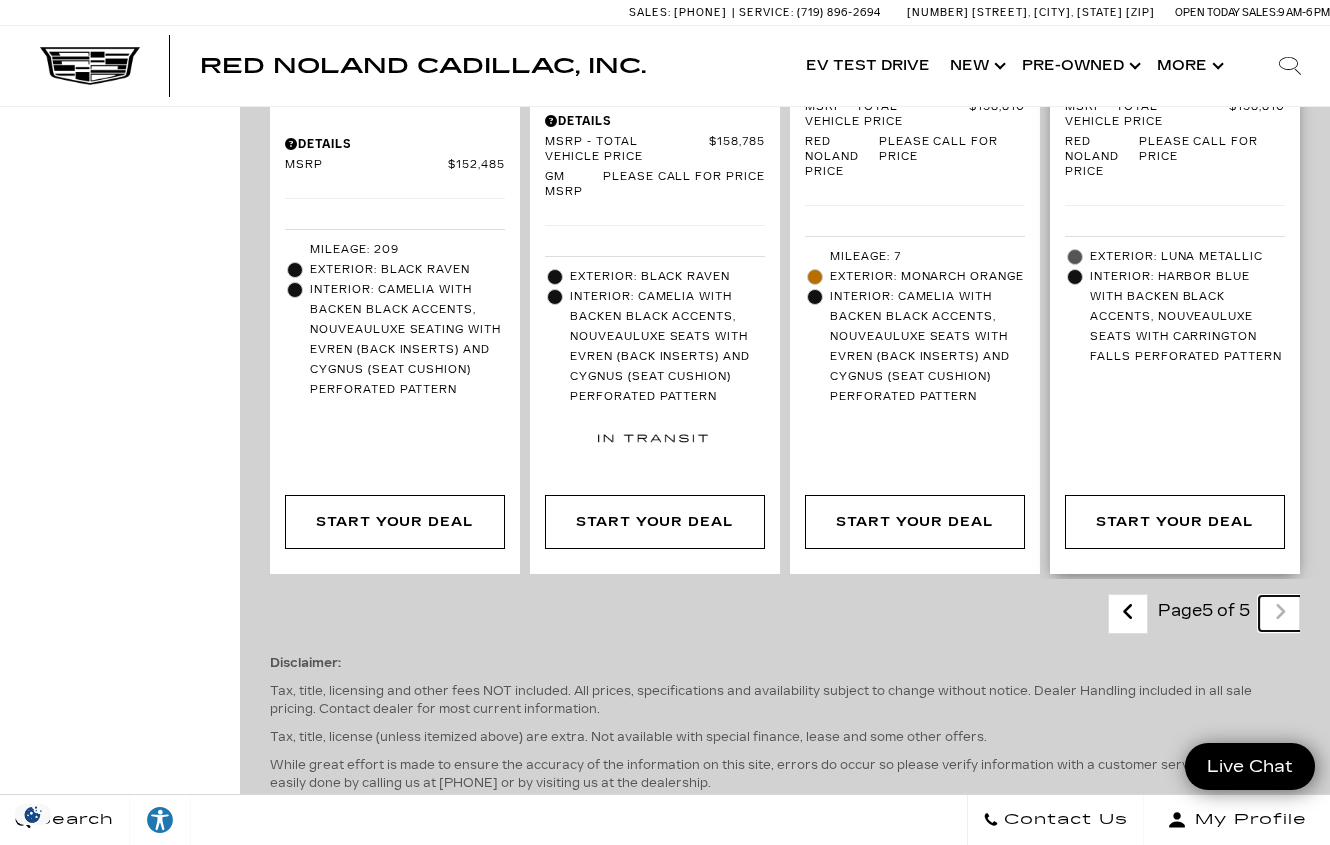 scroll, scrollTop: 2800, scrollLeft: 0, axis: vertical 